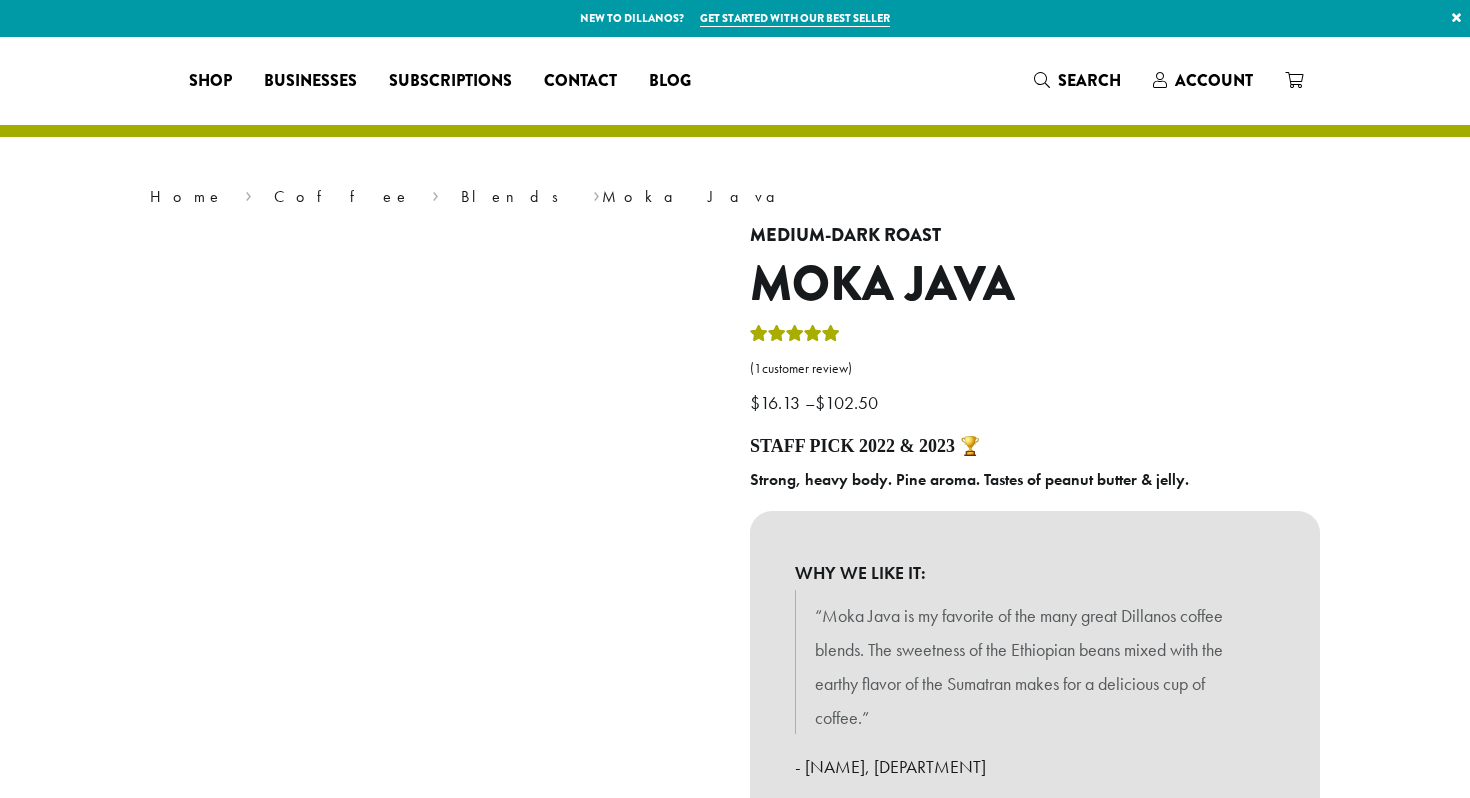 scroll, scrollTop: 0, scrollLeft: 0, axis: both 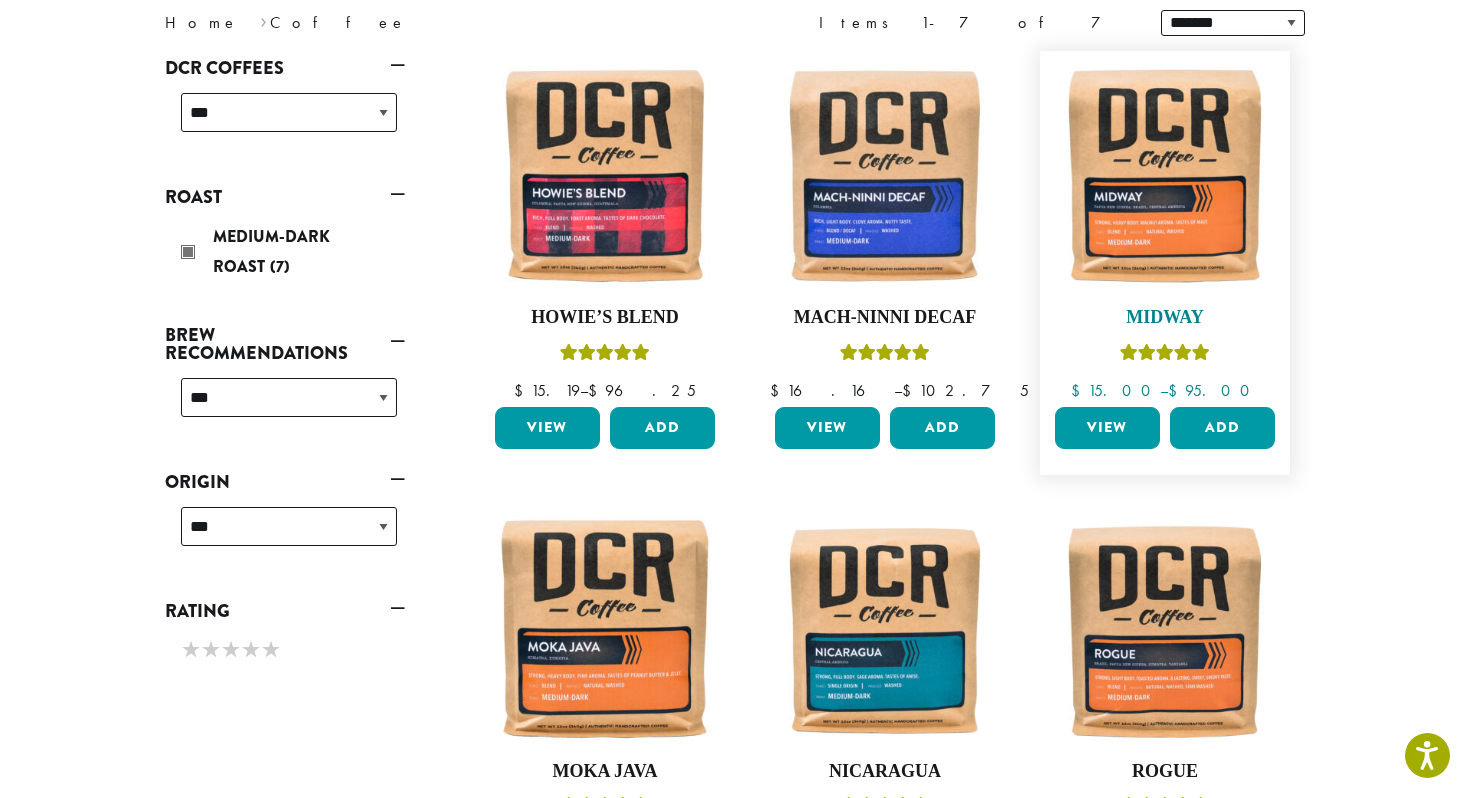 click at bounding box center [1165, 176] 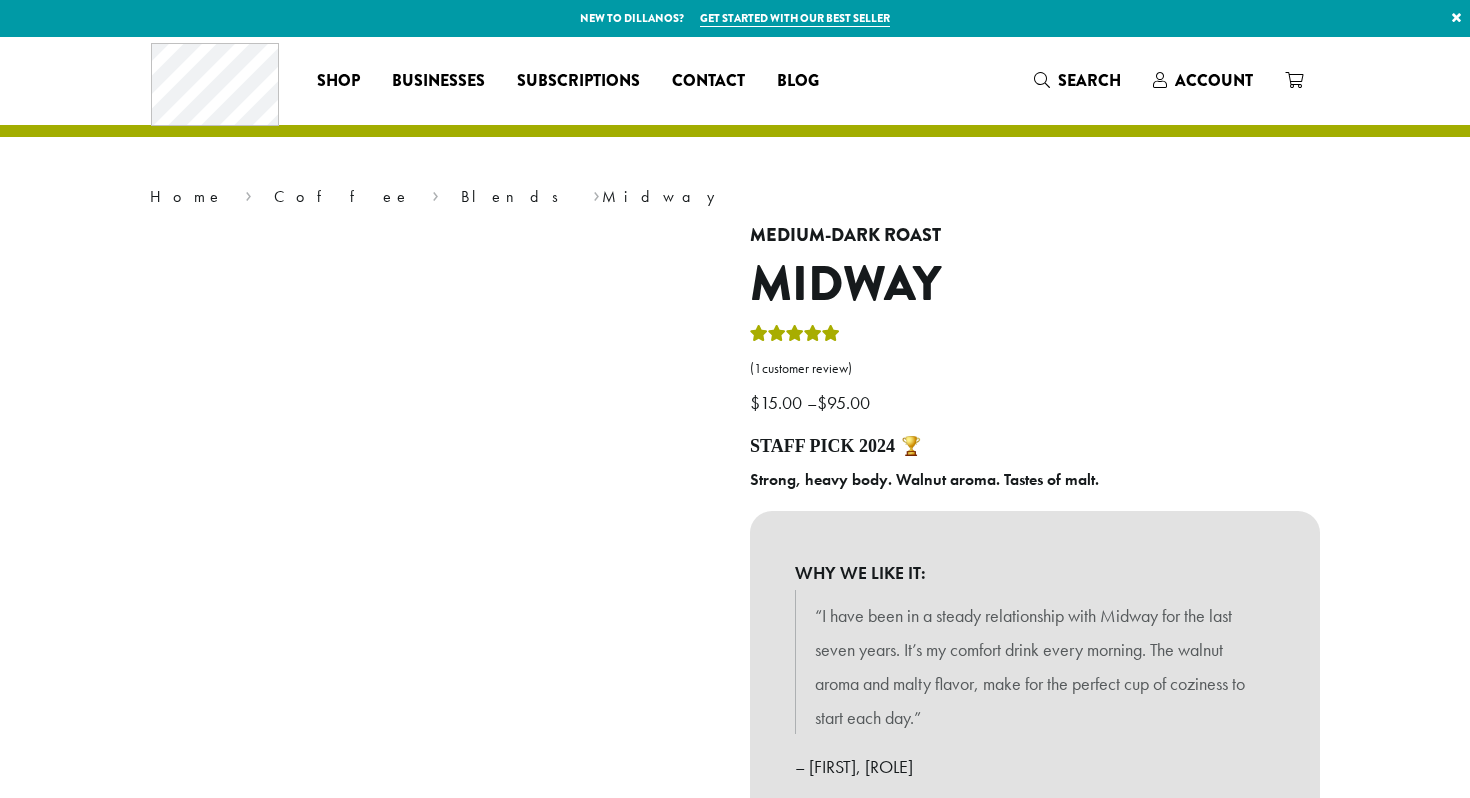 scroll, scrollTop: 0, scrollLeft: 0, axis: both 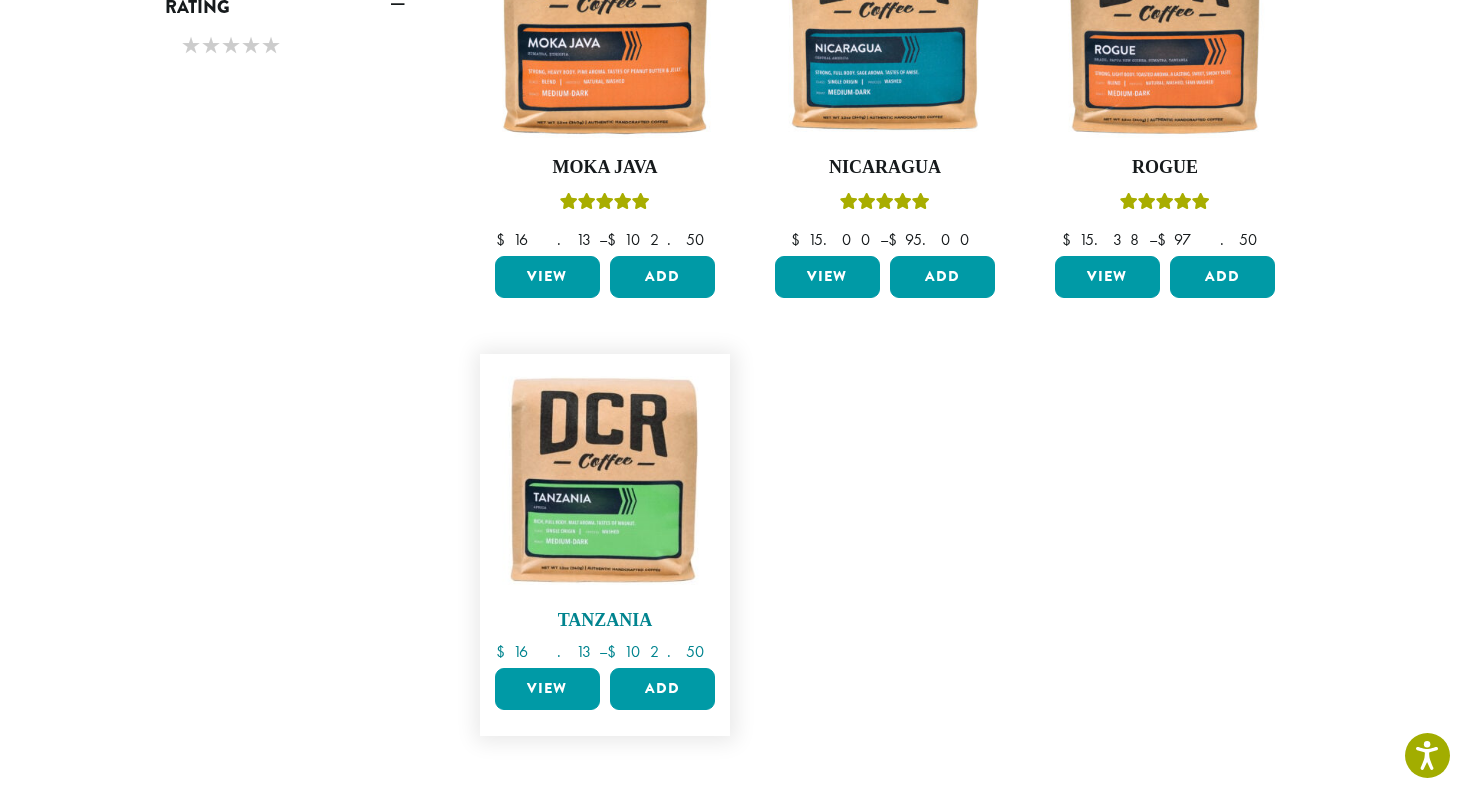 click at bounding box center [605, 479] 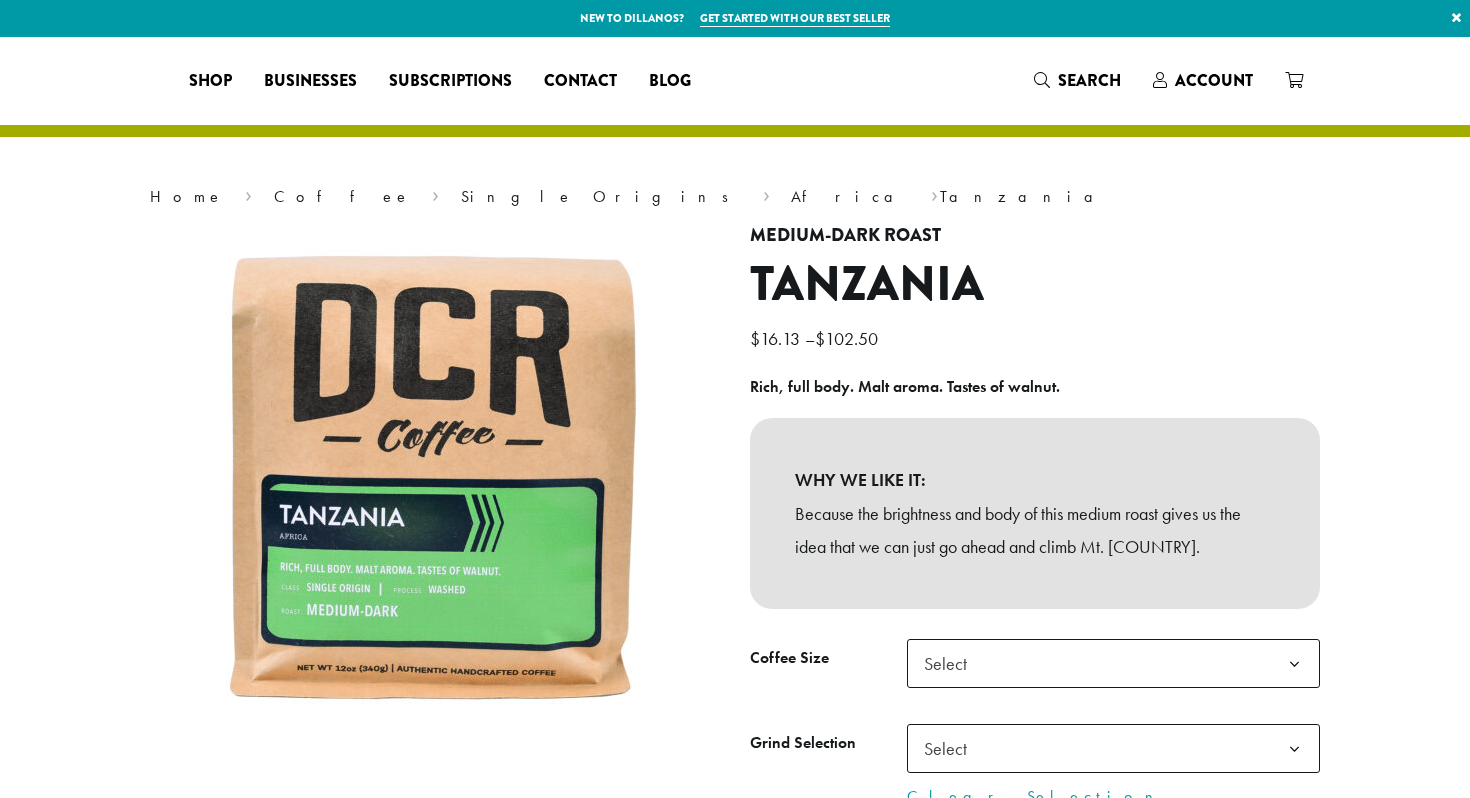 scroll, scrollTop: 0, scrollLeft: 0, axis: both 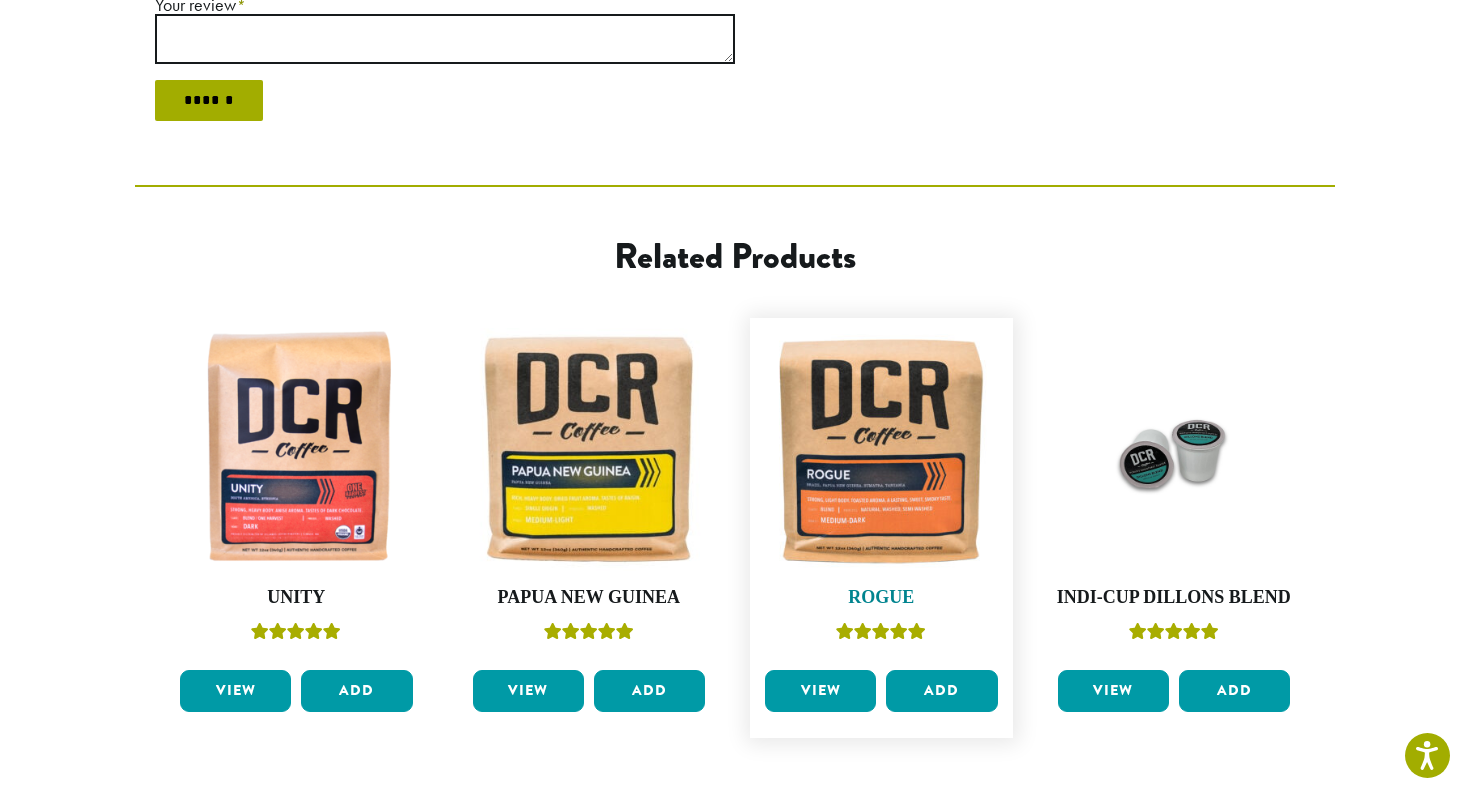 click at bounding box center [881, 449] 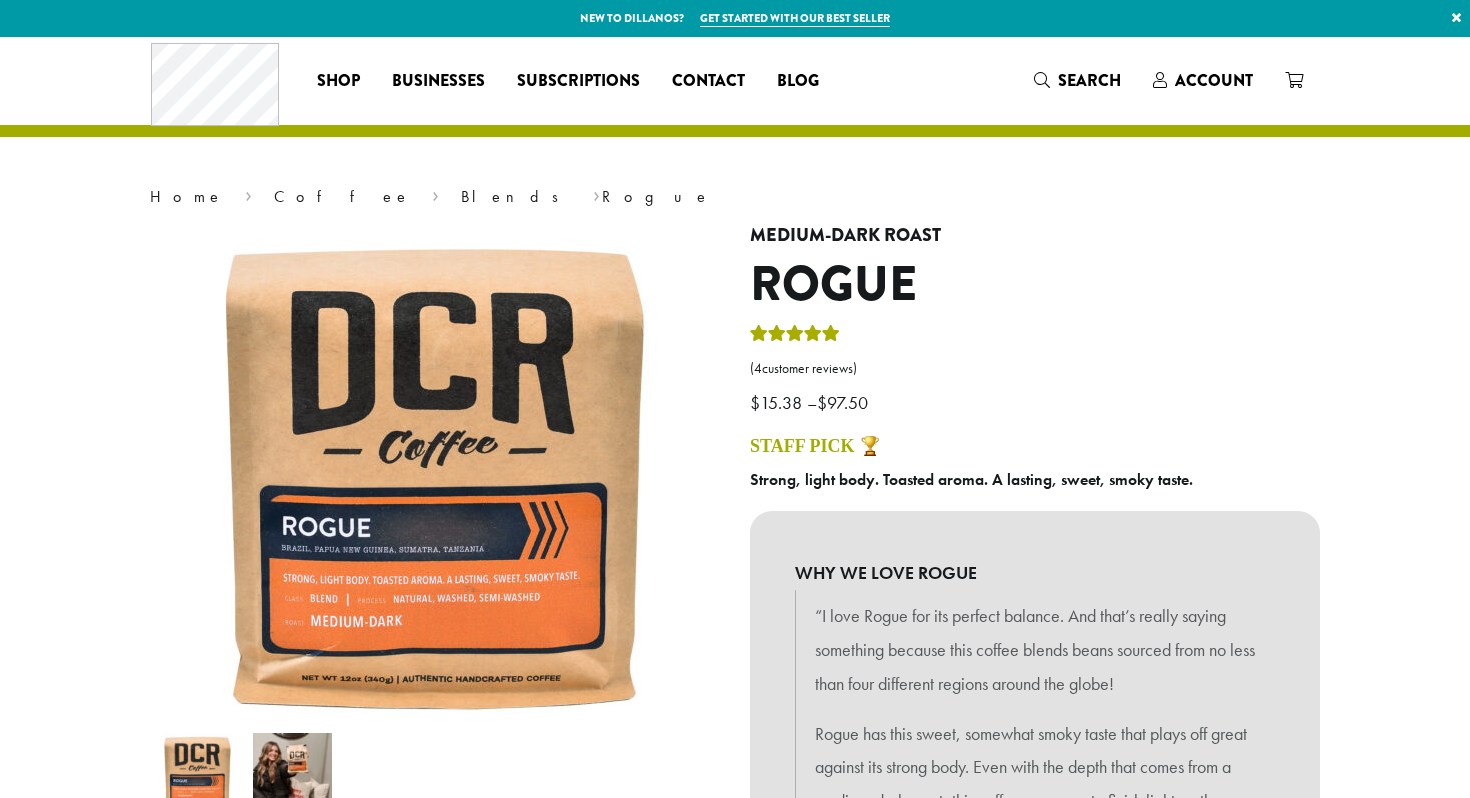 scroll, scrollTop: 0, scrollLeft: 0, axis: both 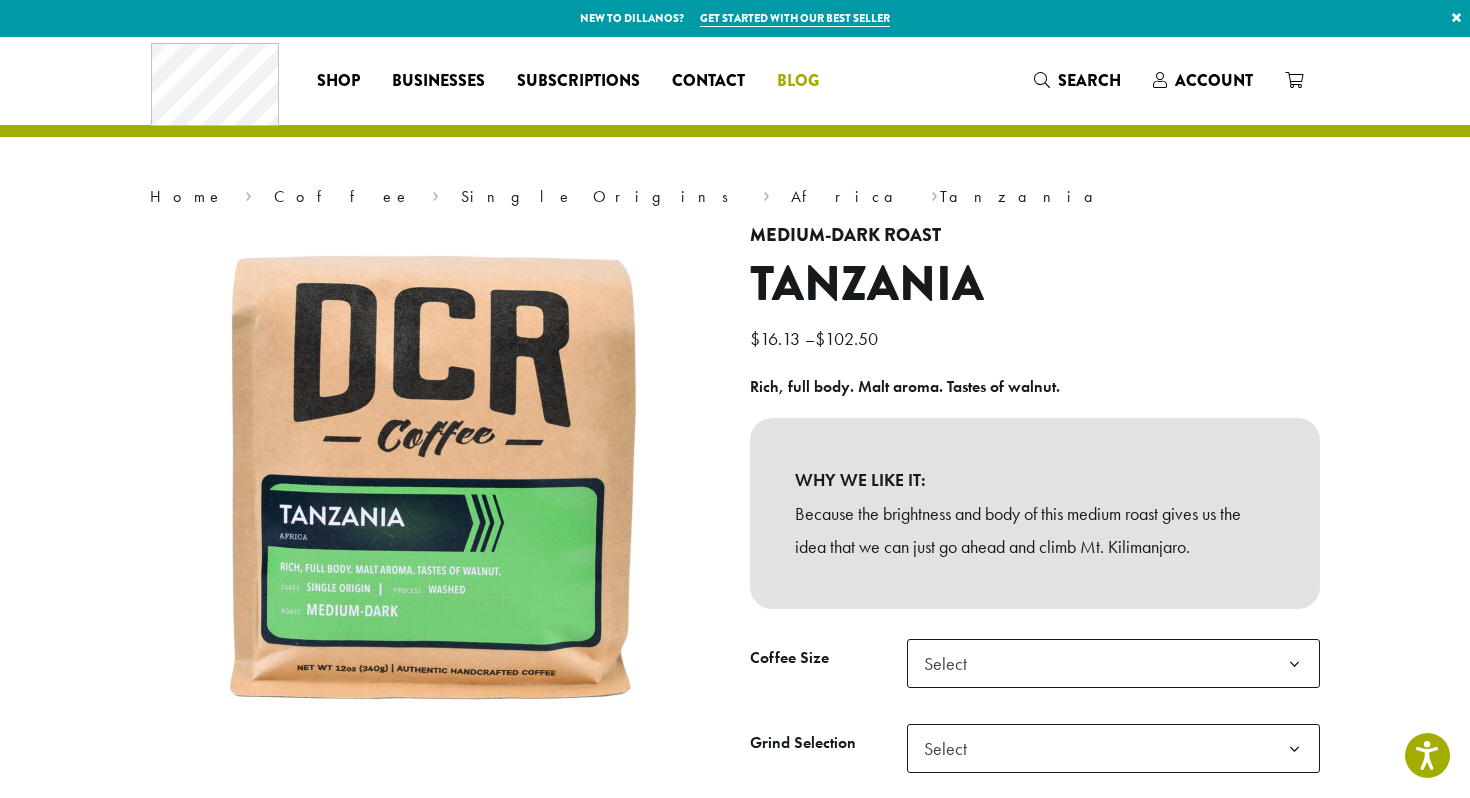 click on "Blog" at bounding box center (798, 81) 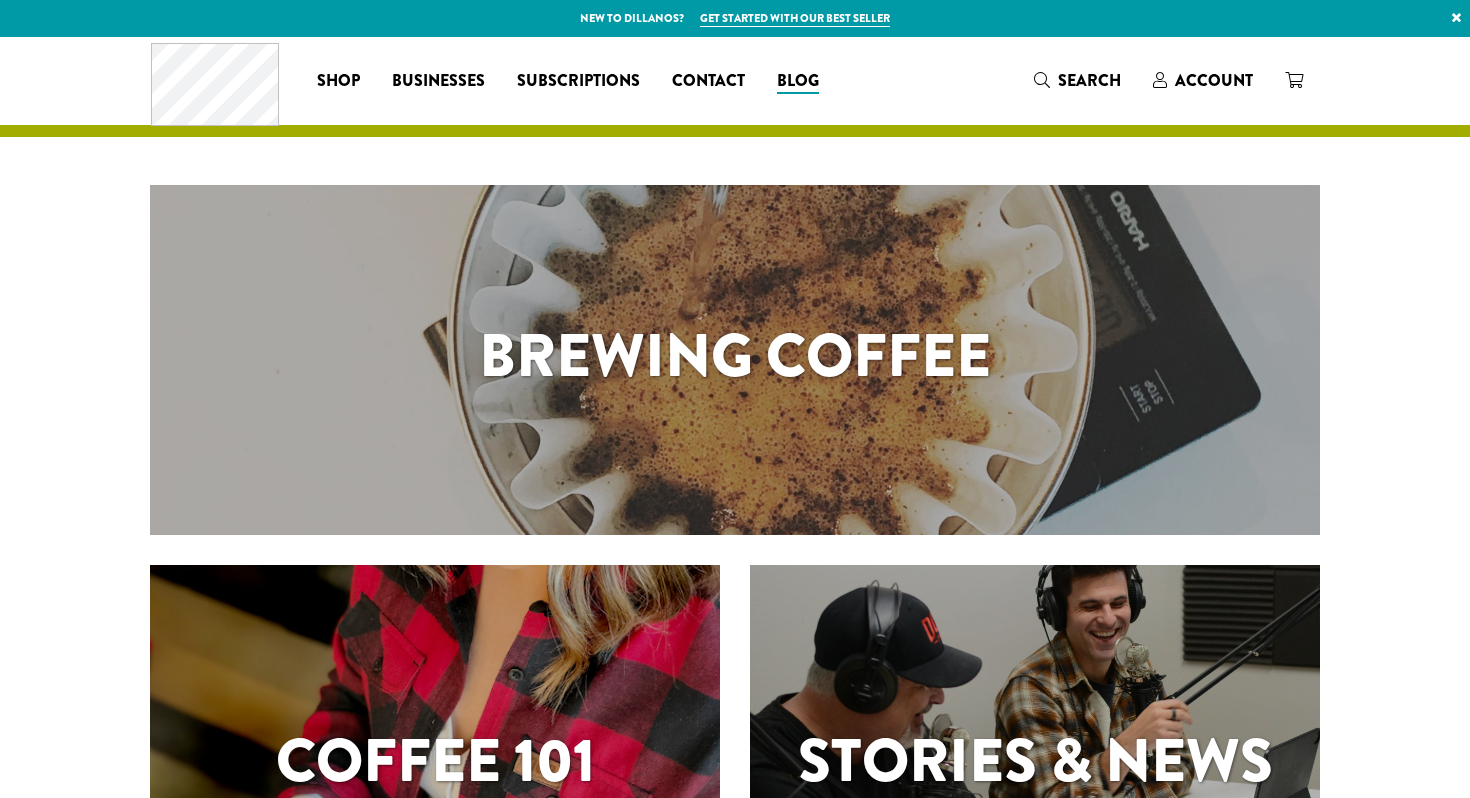 scroll, scrollTop: 0, scrollLeft: 0, axis: both 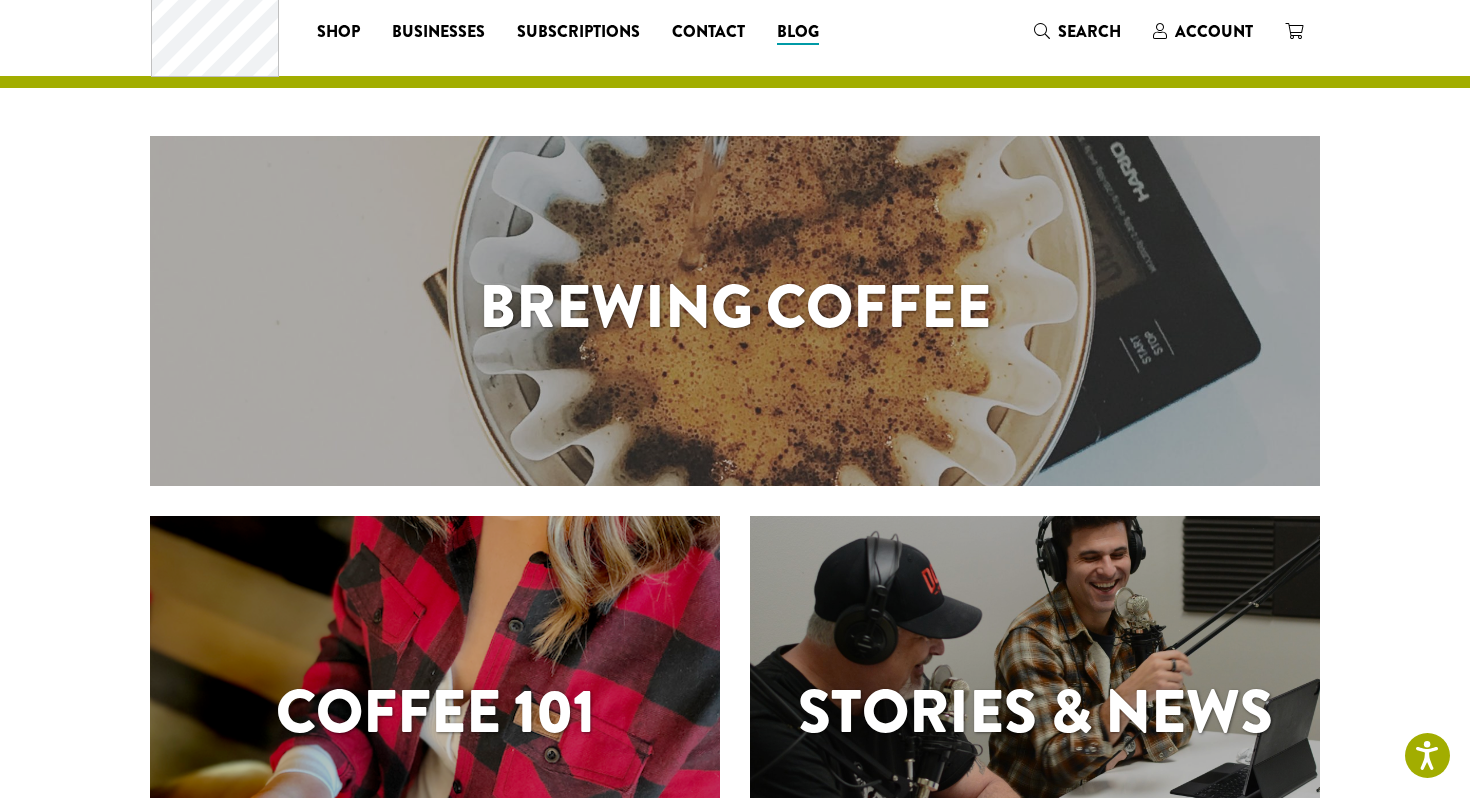 click on "Brewing Coffee" at bounding box center (735, 311) 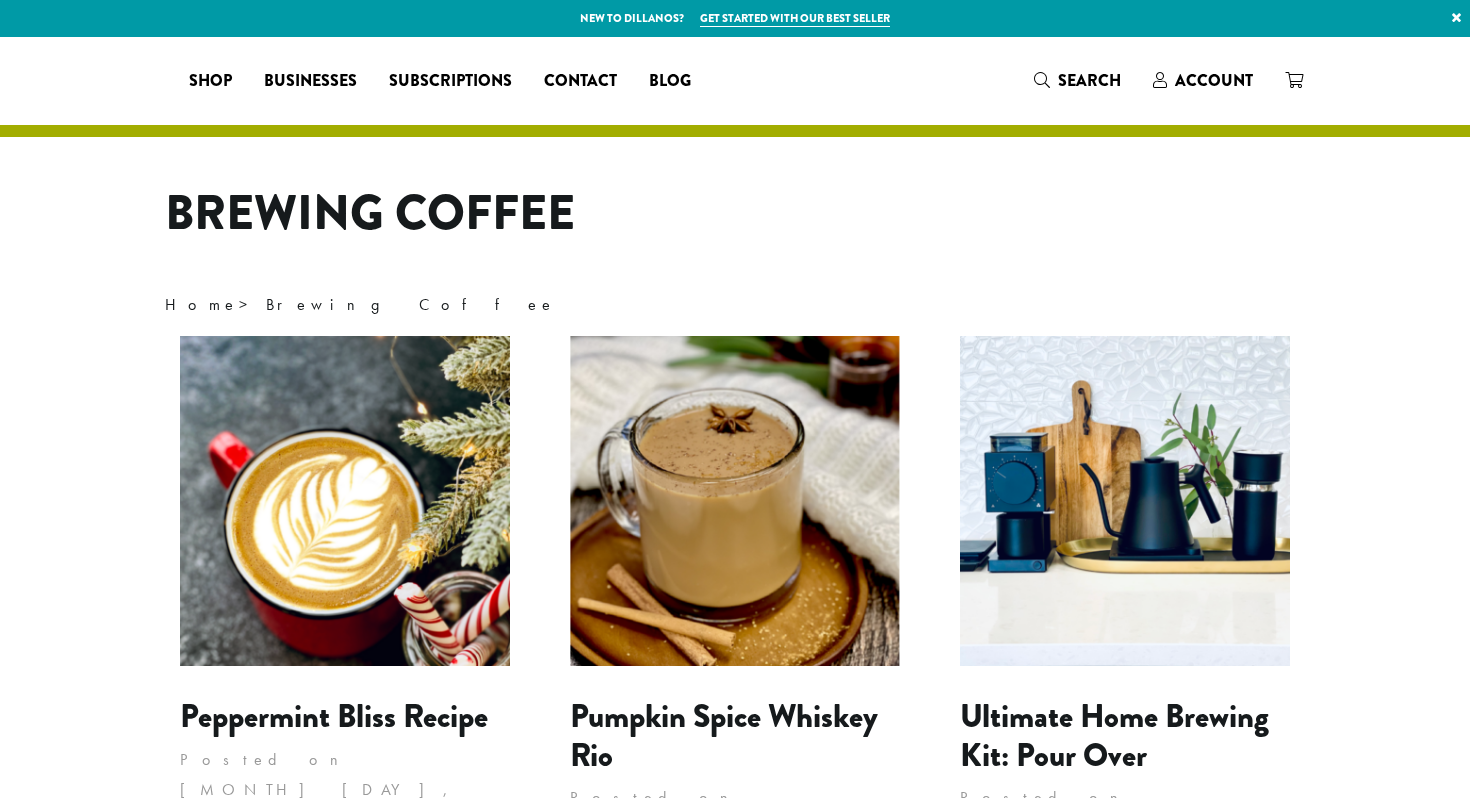 scroll, scrollTop: 0, scrollLeft: 0, axis: both 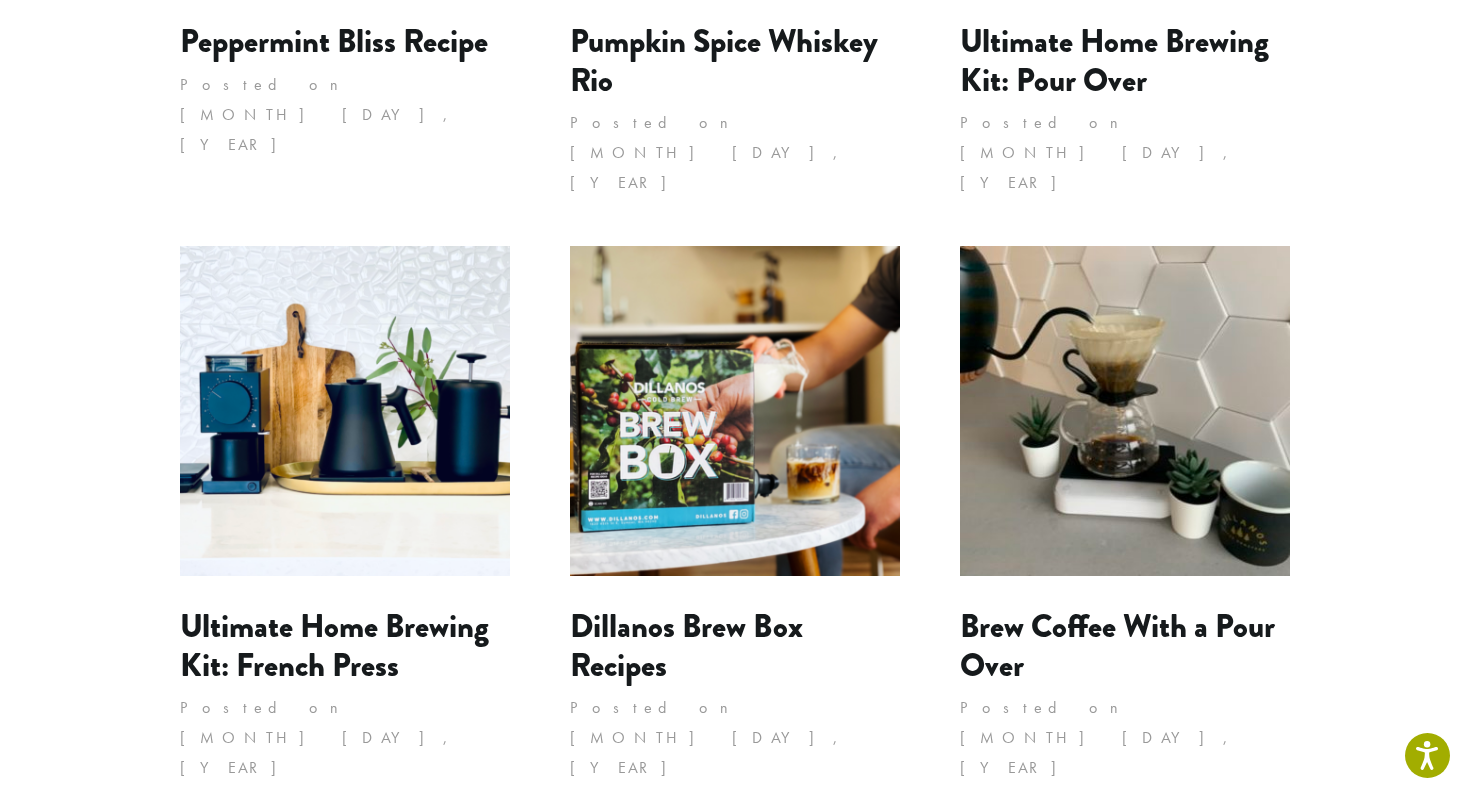 click at bounding box center (1125, 411) 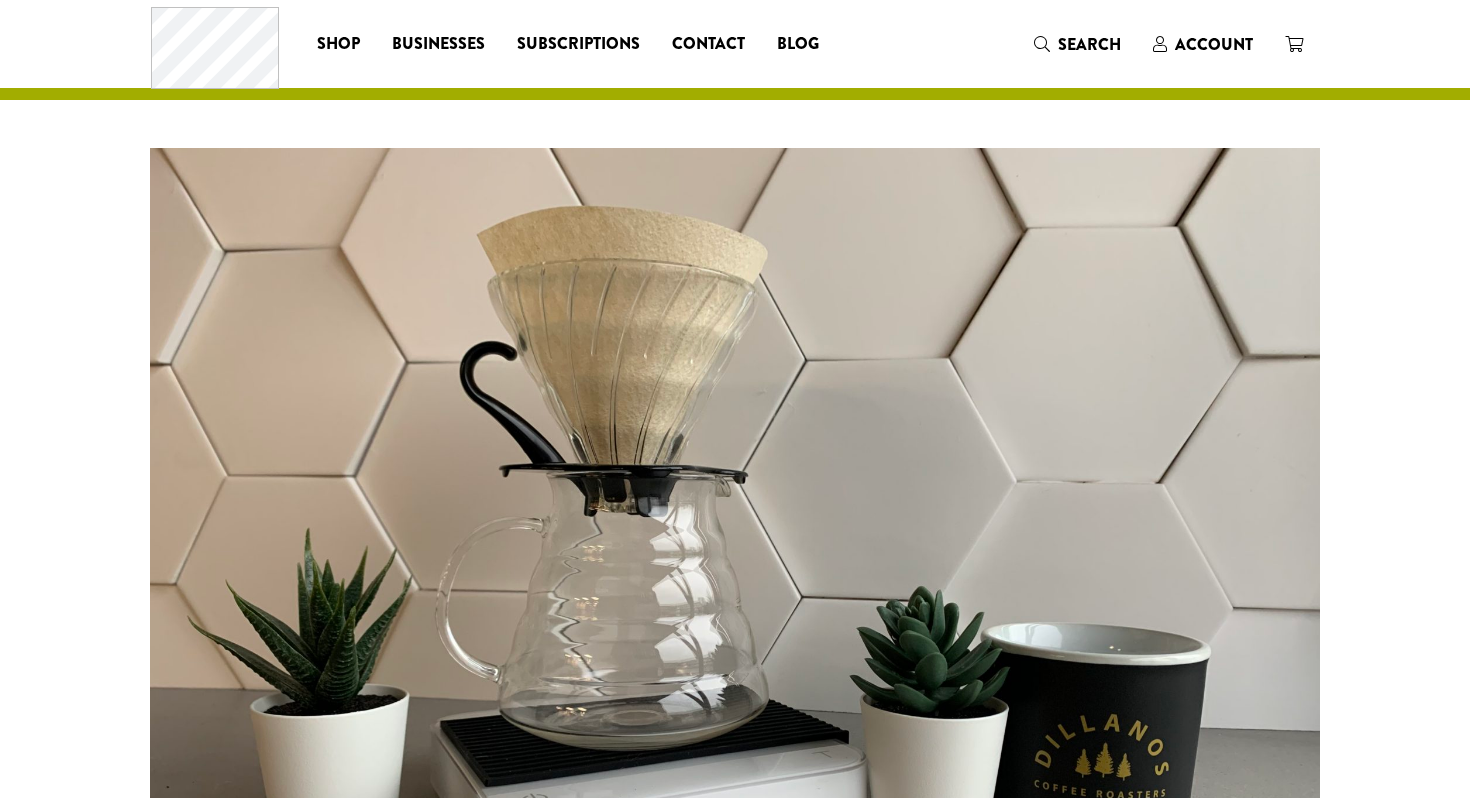 scroll, scrollTop: 0, scrollLeft: 0, axis: both 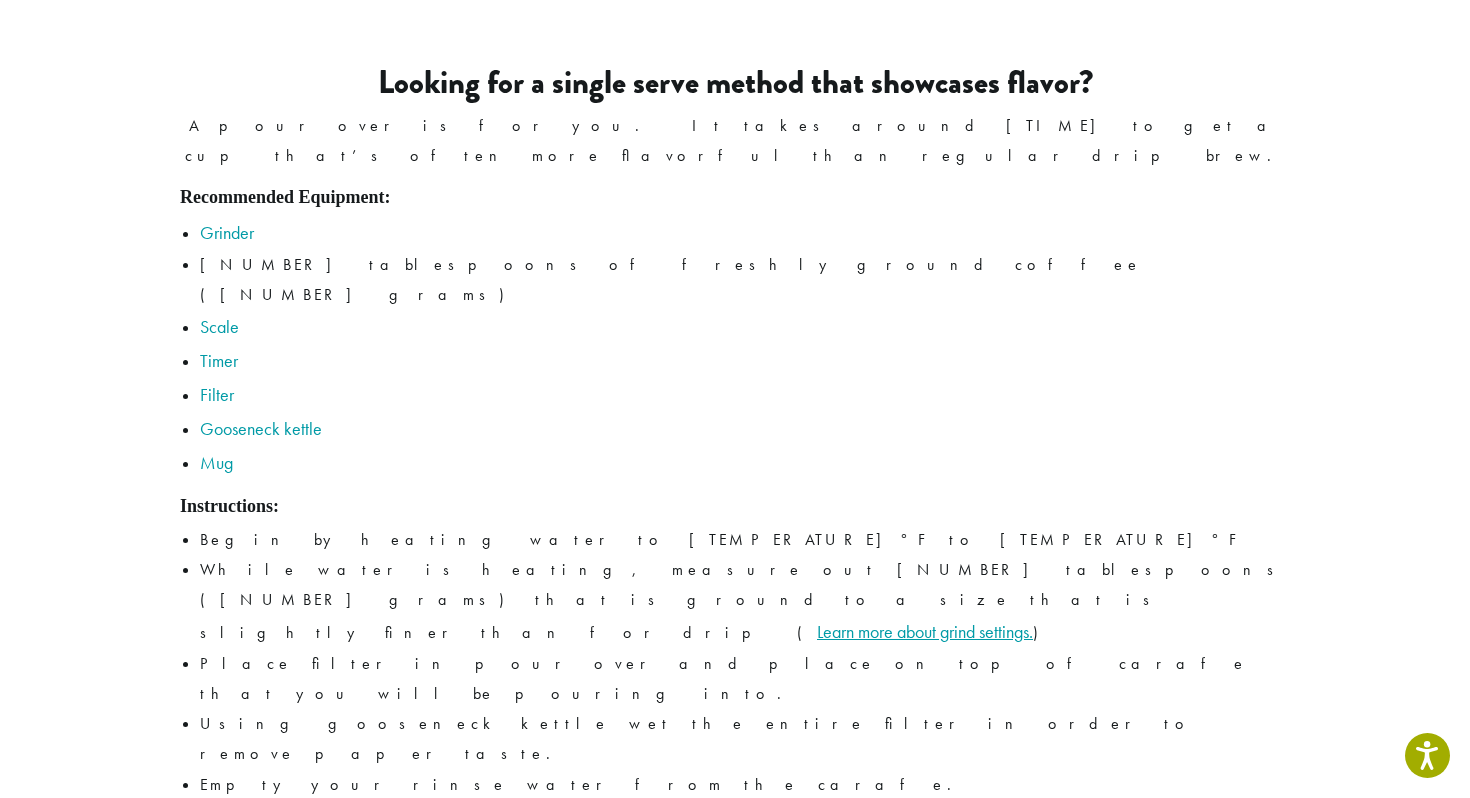 click on "Learn more about grind settings." at bounding box center [925, 631] 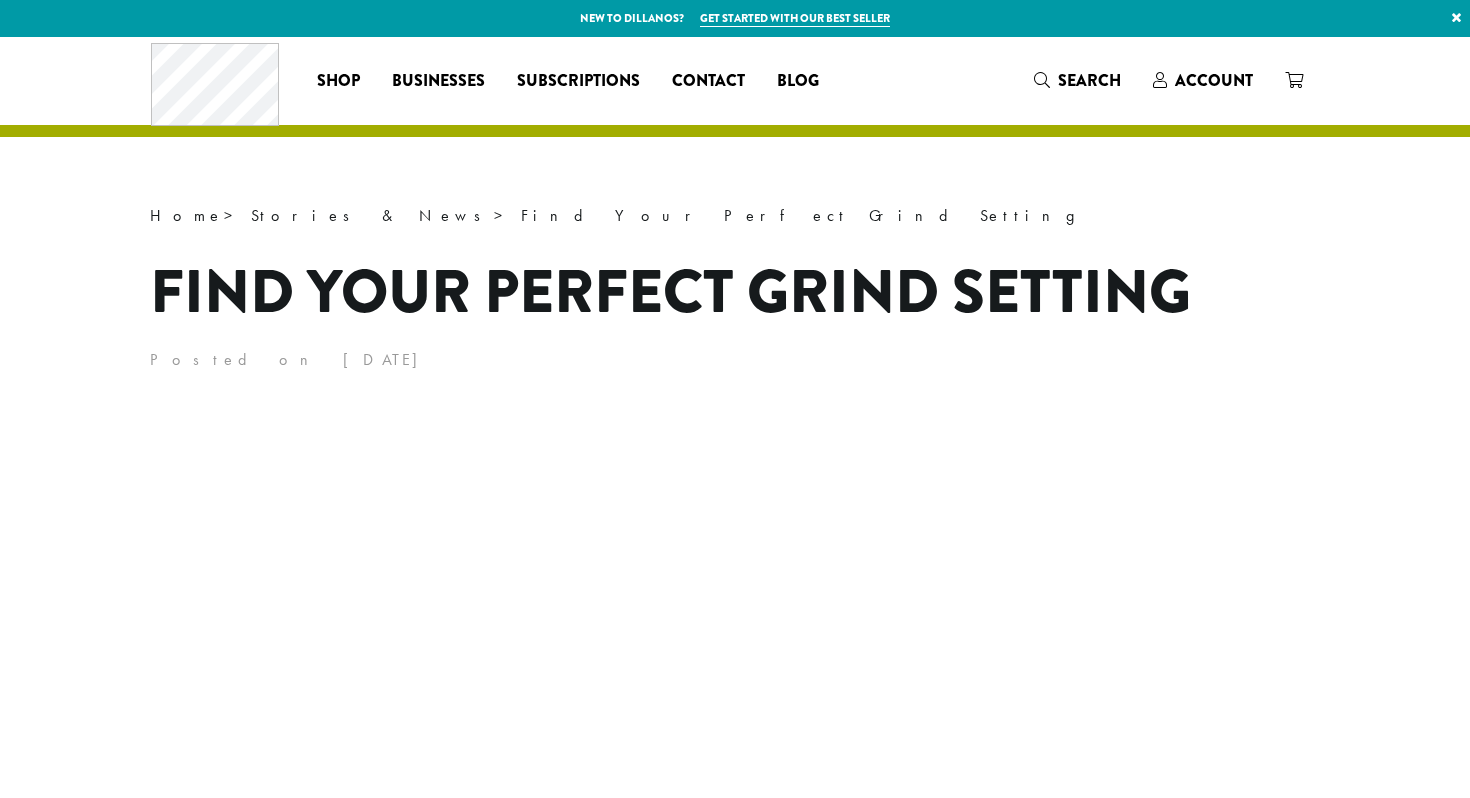 scroll, scrollTop: 0, scrollLeft: 0, axis: both 